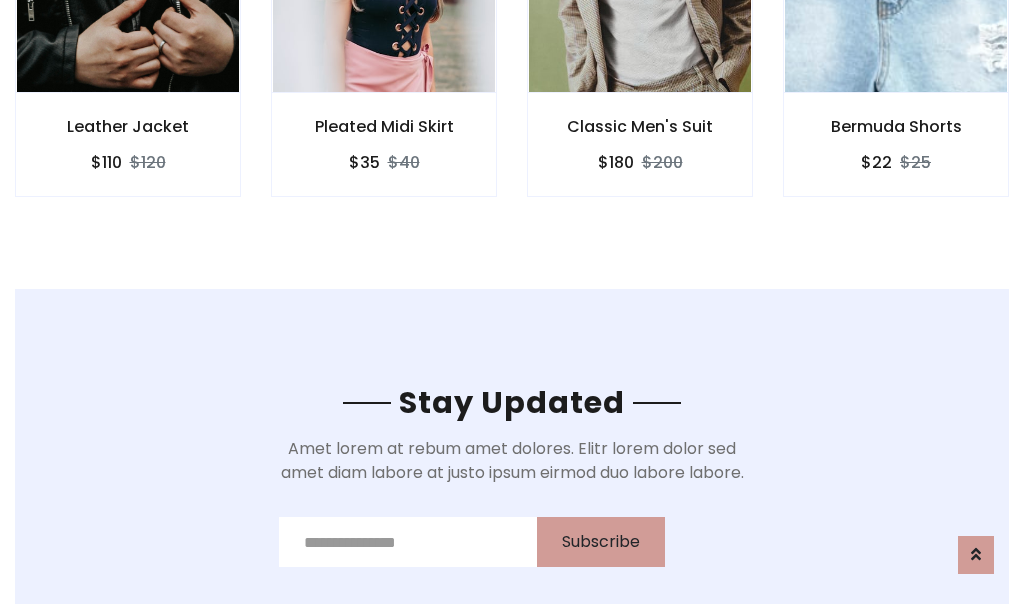 scroll, scrollTop: 3012, scrollLeft: 0, axis: vertical 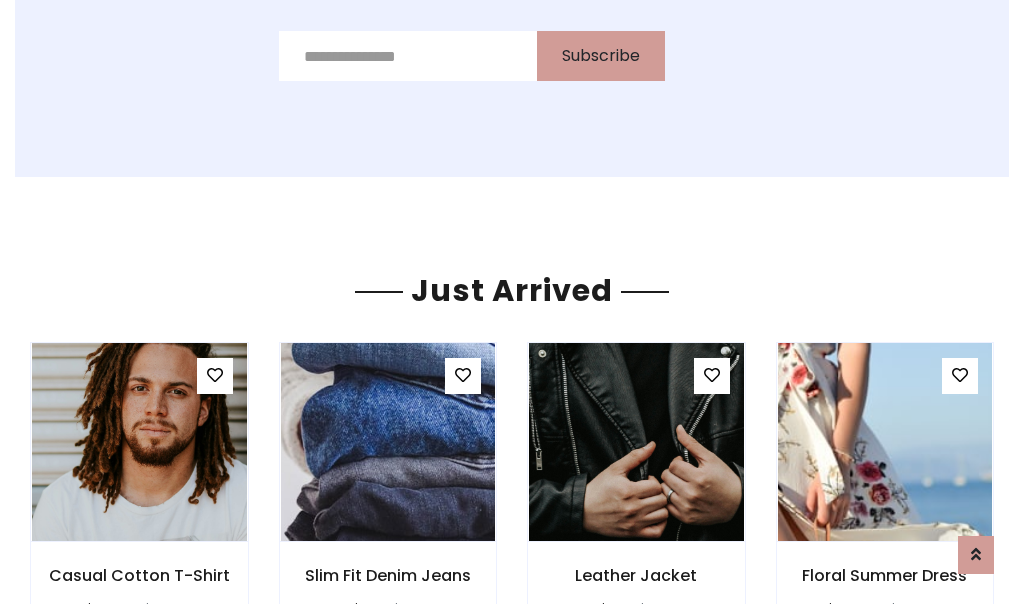 click on "Classic Men's Suit
$180
$200" at bounding box center [640, -428] 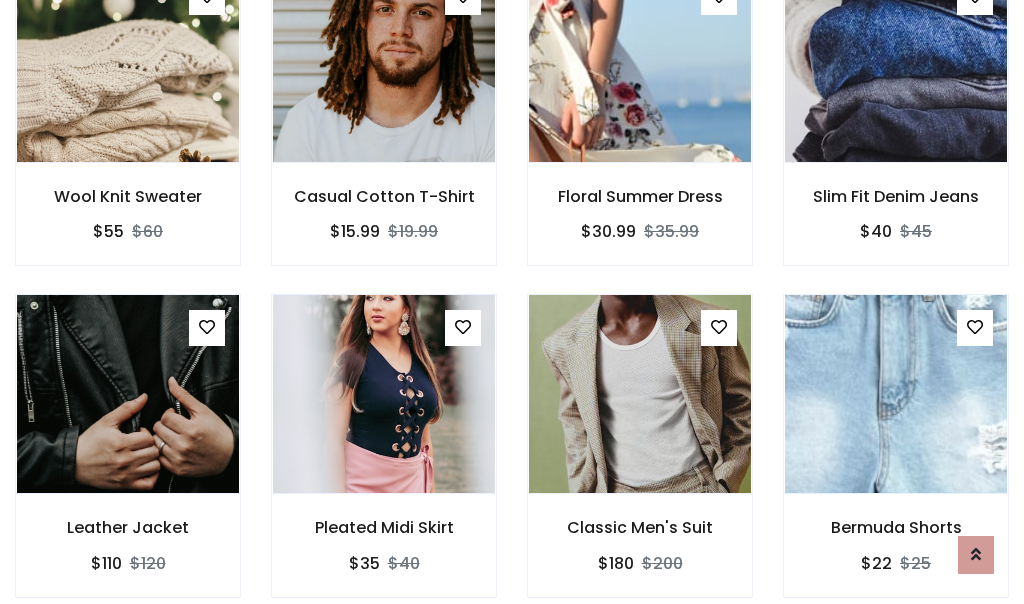 click on "Classic Men's Suit
$180
$200" at bounding box center [640, 459] 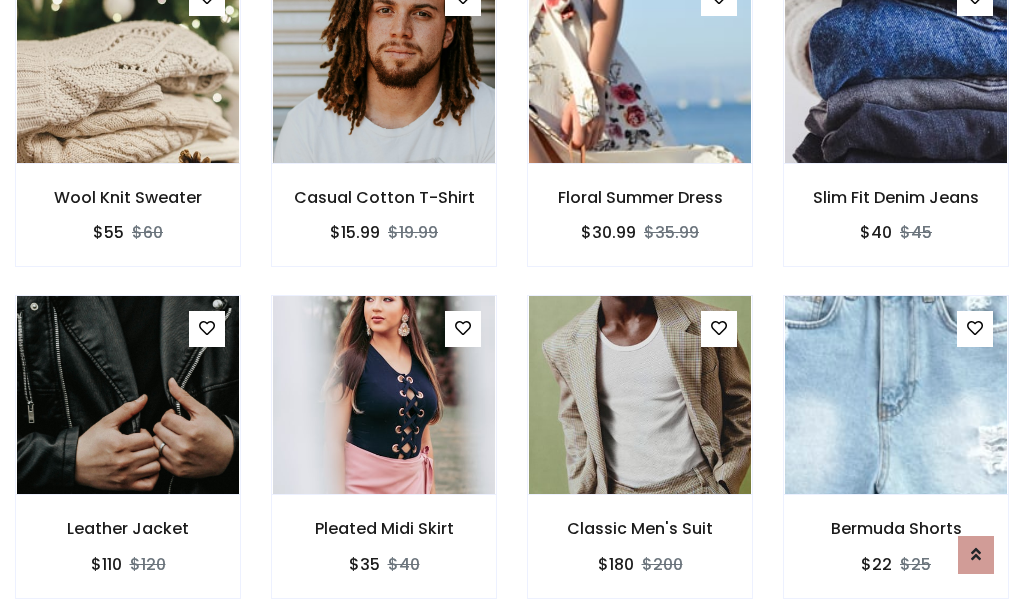 click on "Classic Men's Suit
$180
$200" at bounding box center [640, 460] 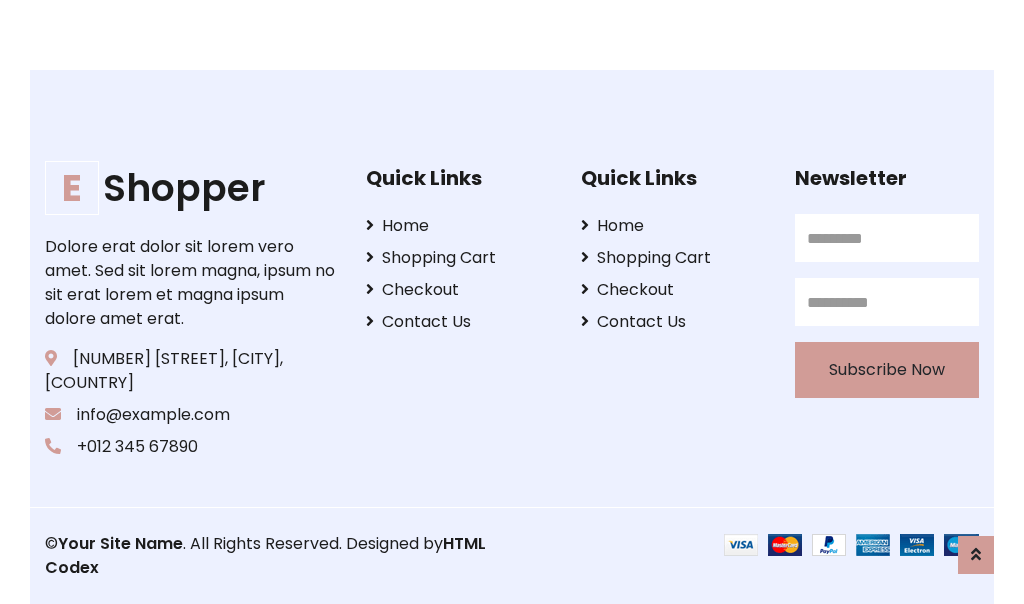 scroll, scrollTop: 3807, scrollLeft: 0, axis: vertical 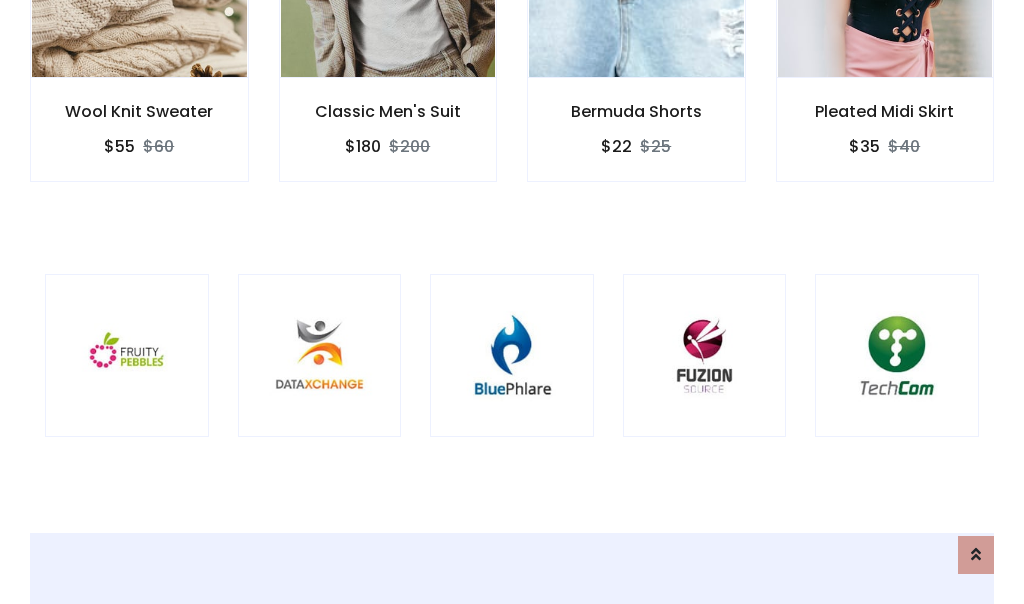 click at bounding box center [512, 356] 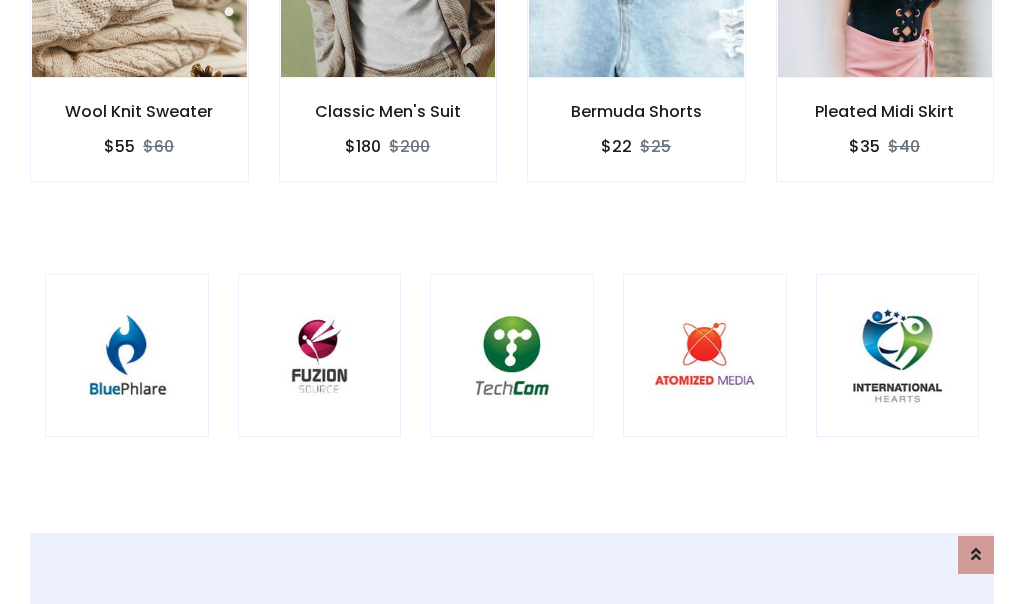 click at bounding box center [512, 356] 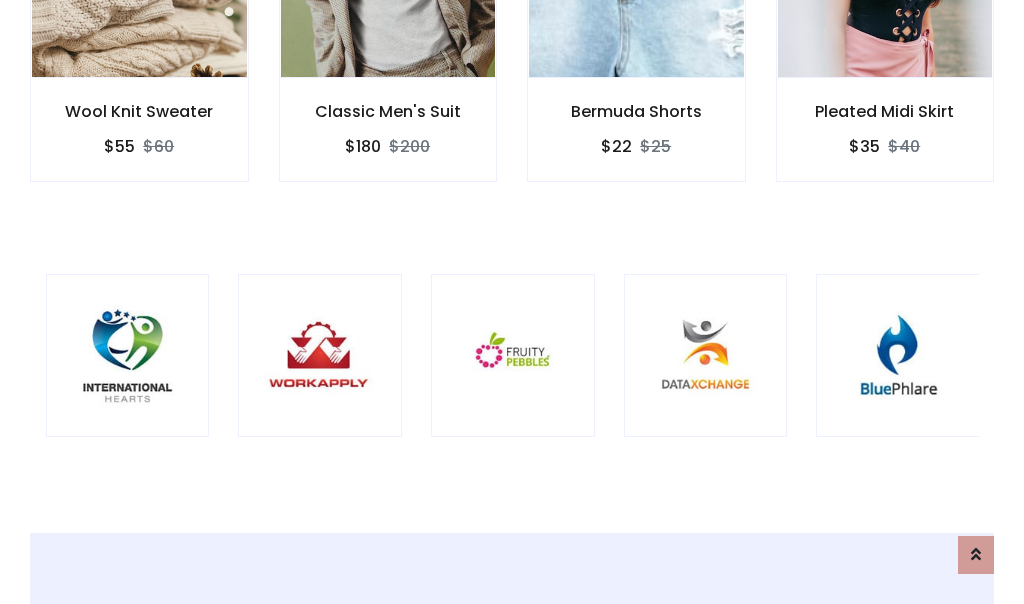 scroll, scrollTop: 0, scrollLeft: 0, axis: both 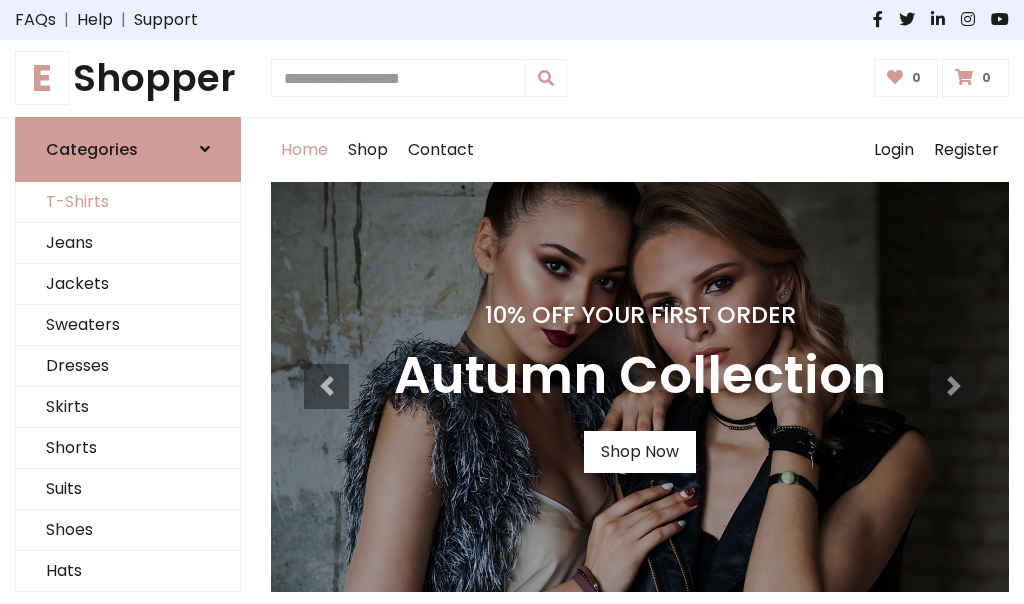 click on "T-Shirts" at bounding box center [128, 202] 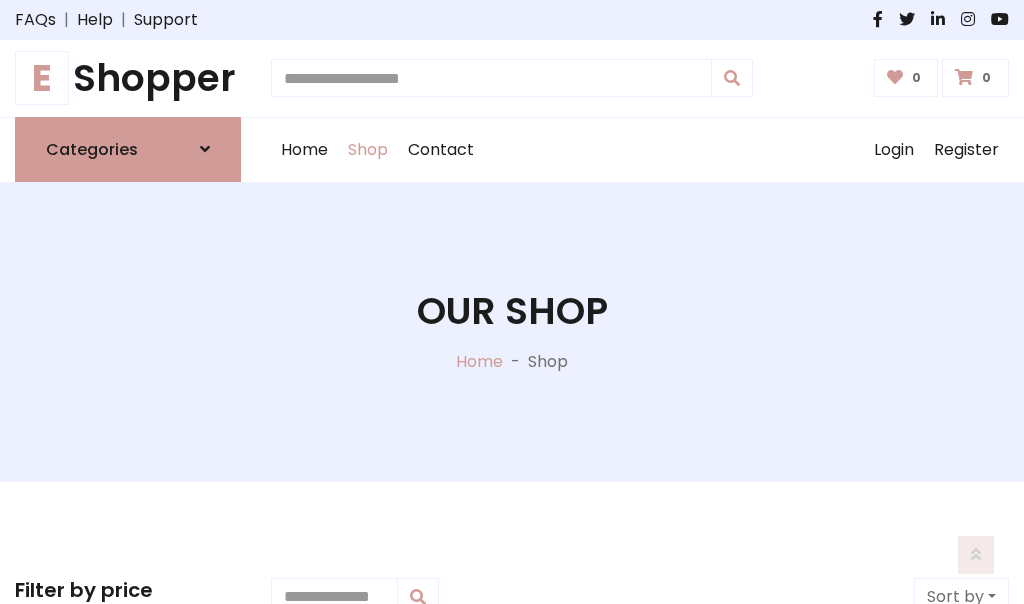 scroll, scrollTop: 802, scrollLeft: 0, axis: vertical 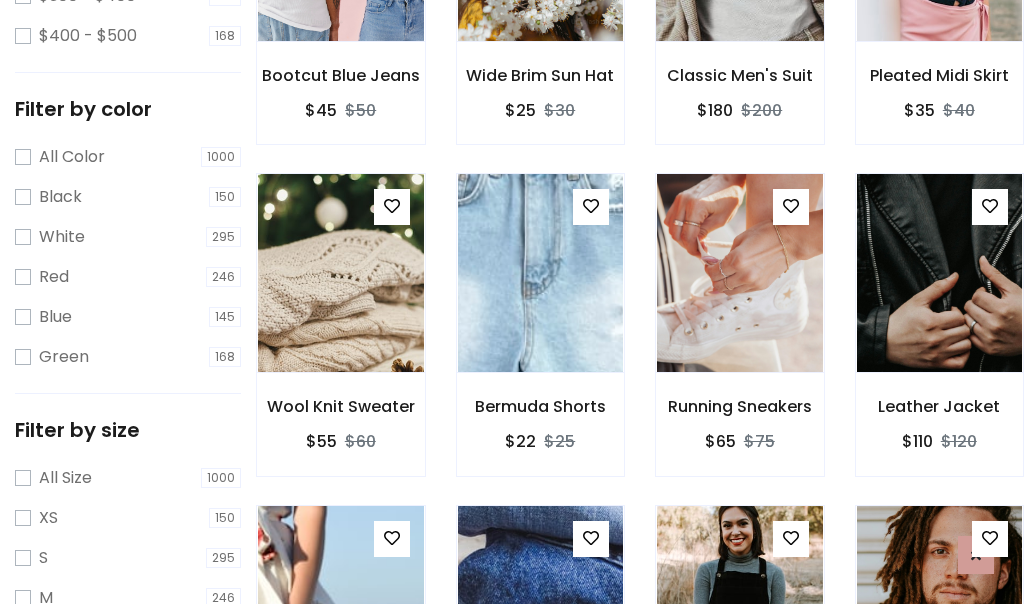 click at bounding box center [739, -58] 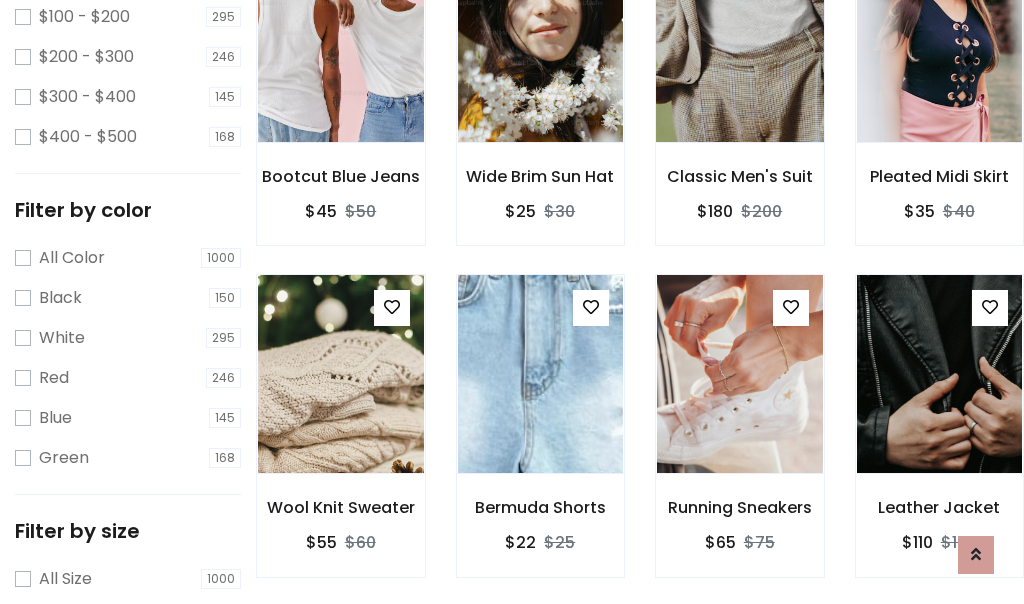 scroll, scrollTop: 0, scrollLeft: 0, axis: both 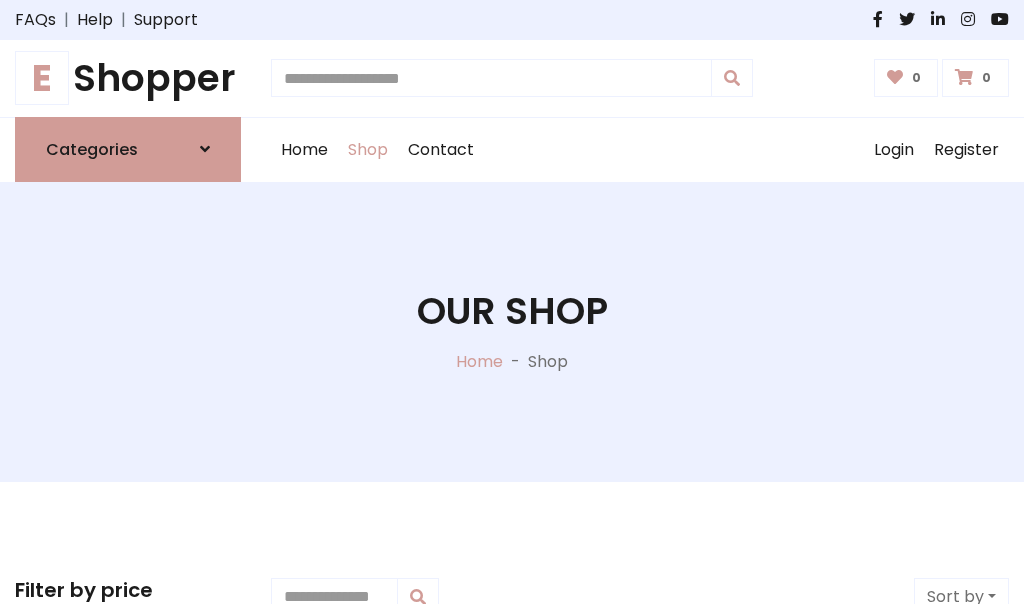 click on "E Shopper" at bounding box center [128, 78] 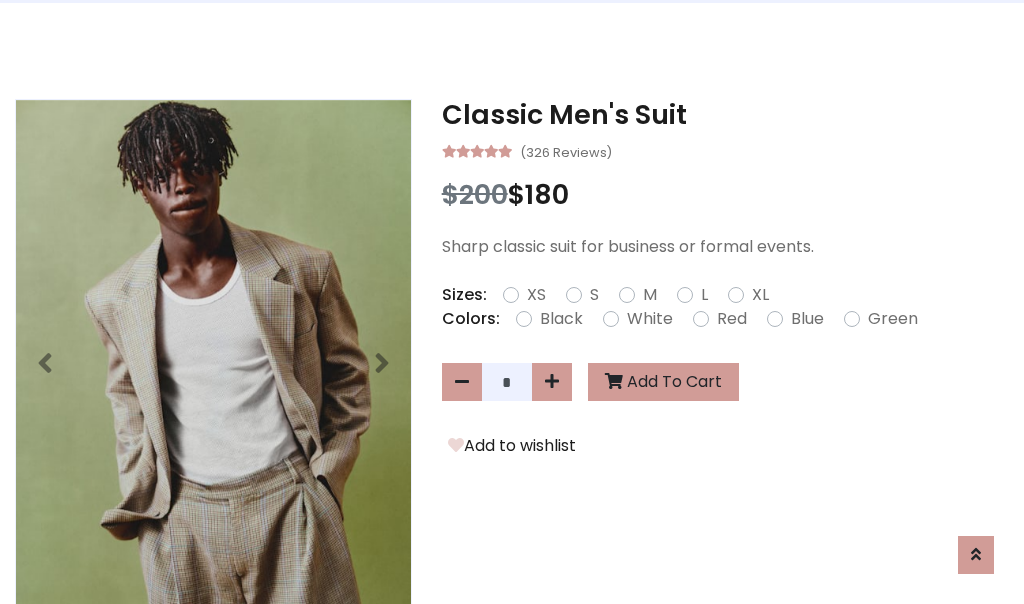 scroll, scrollTop: 0, scrollLeft: 0, axis: both 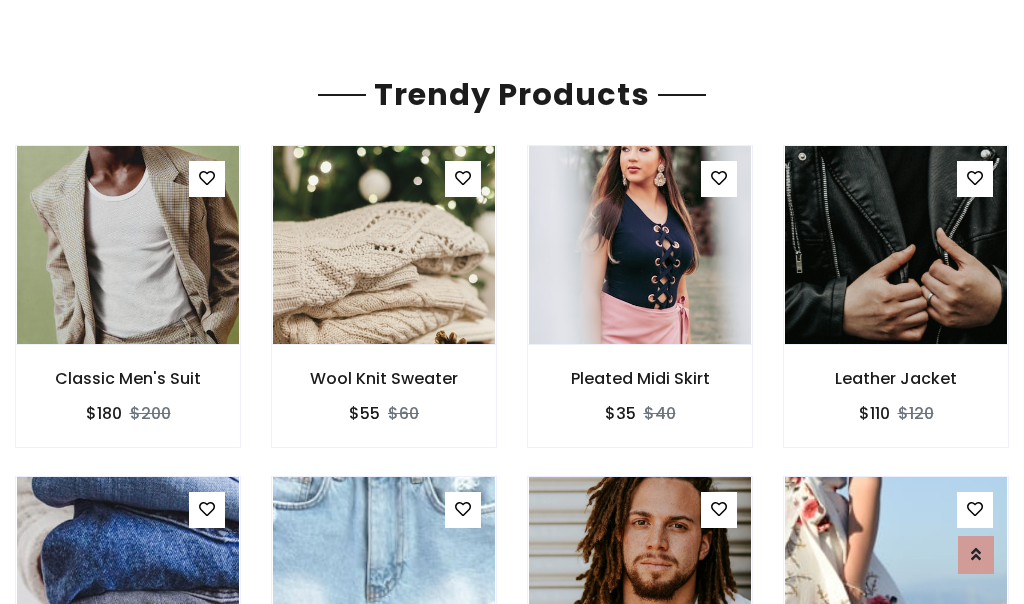 click on "Shop" at bounding box center (368, -1793) 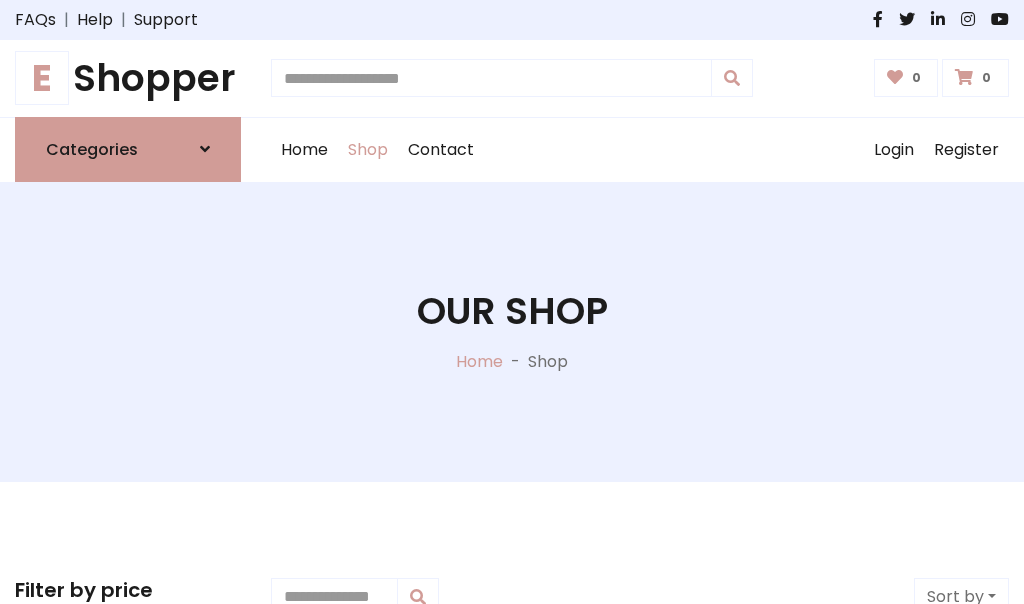 scroll, scrollTop: 0, scrollLeft: 0, axis: both 